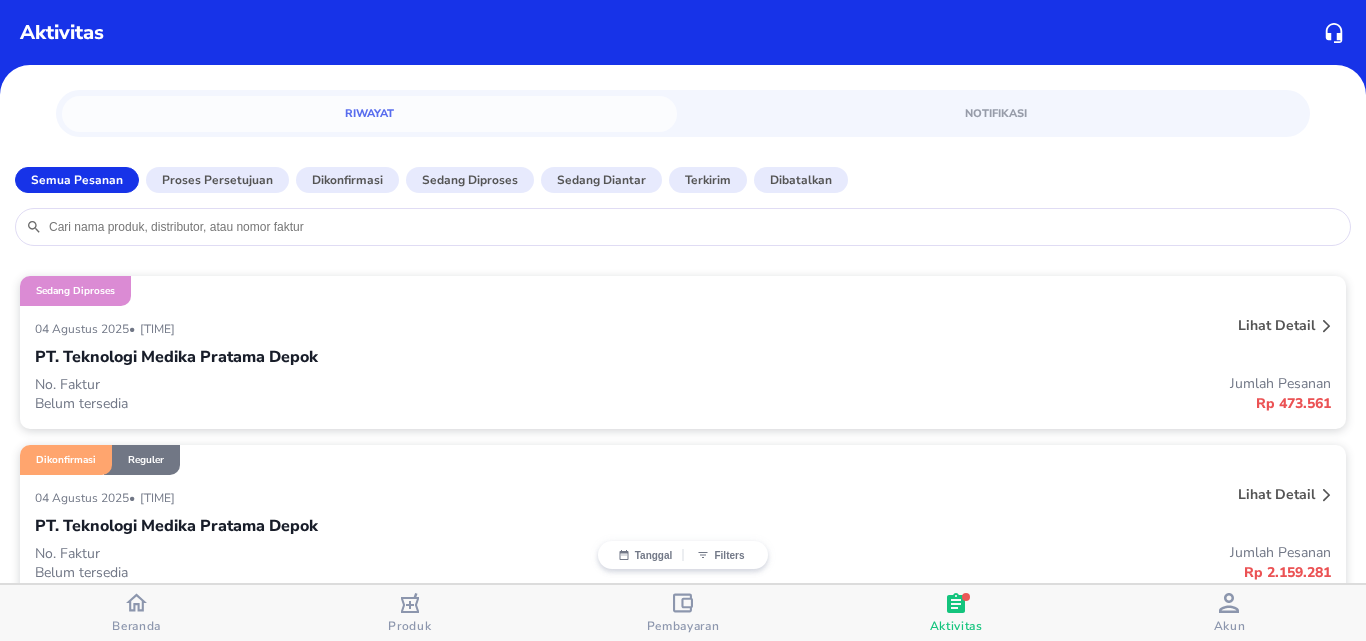 scroll, scrollTop: 0, scrollLeft: 0, axis: both 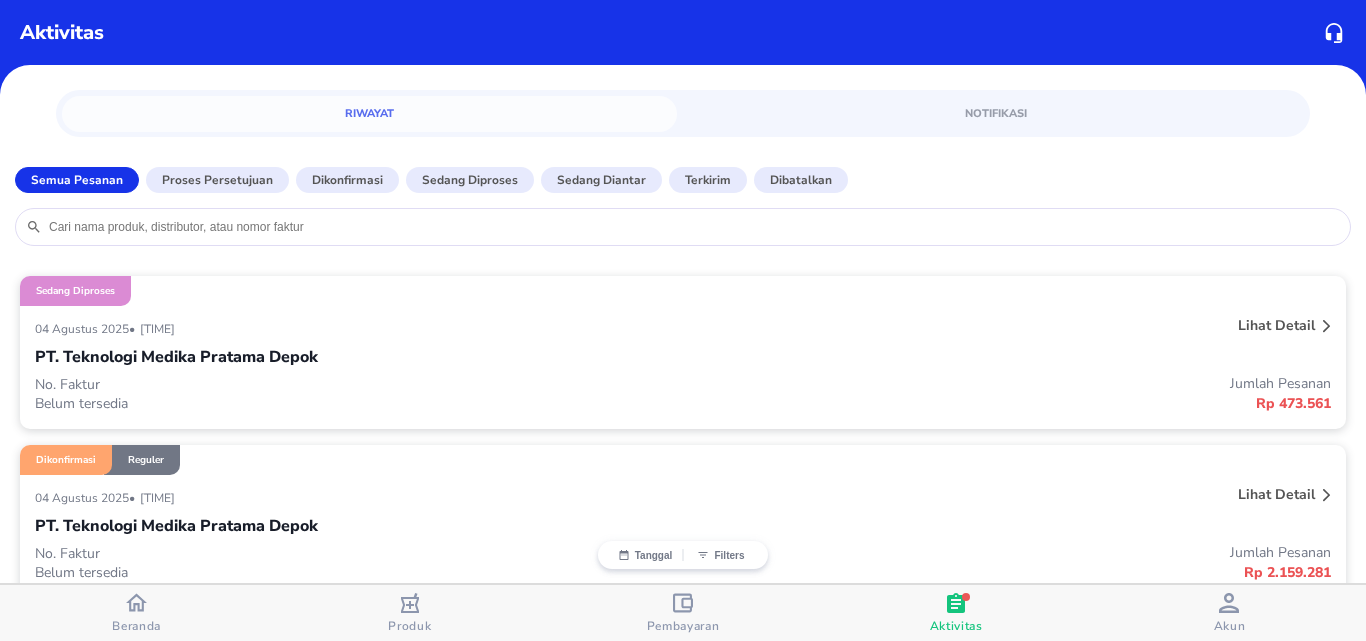 click on "[DATE] • [TIME] Lihat detail PT. Teknologi Medika Pratama [CITY] No. Faktur Belum tersedia Jumlah Pesanan [PRICE]" at bounding box center (683, 367) 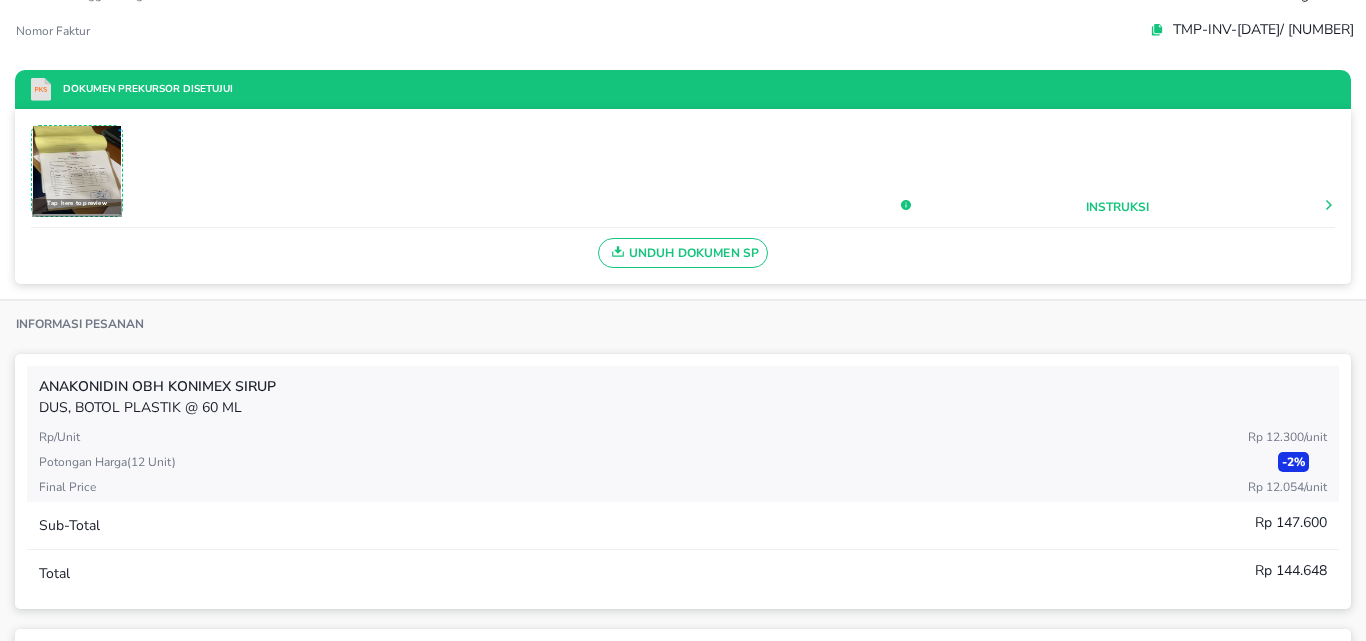 scroll, scrollTop: 0, scrollLeft: 0, axis: both 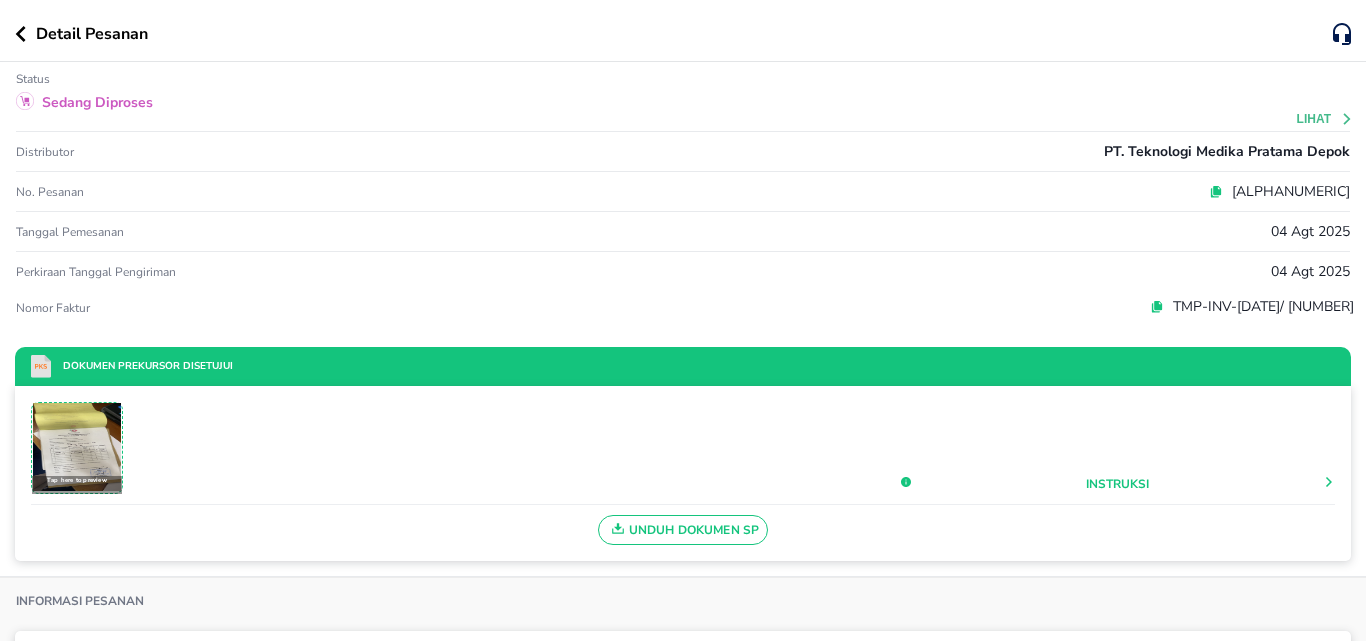click on "Detail Pesanan" at bounding box center [683, 31] 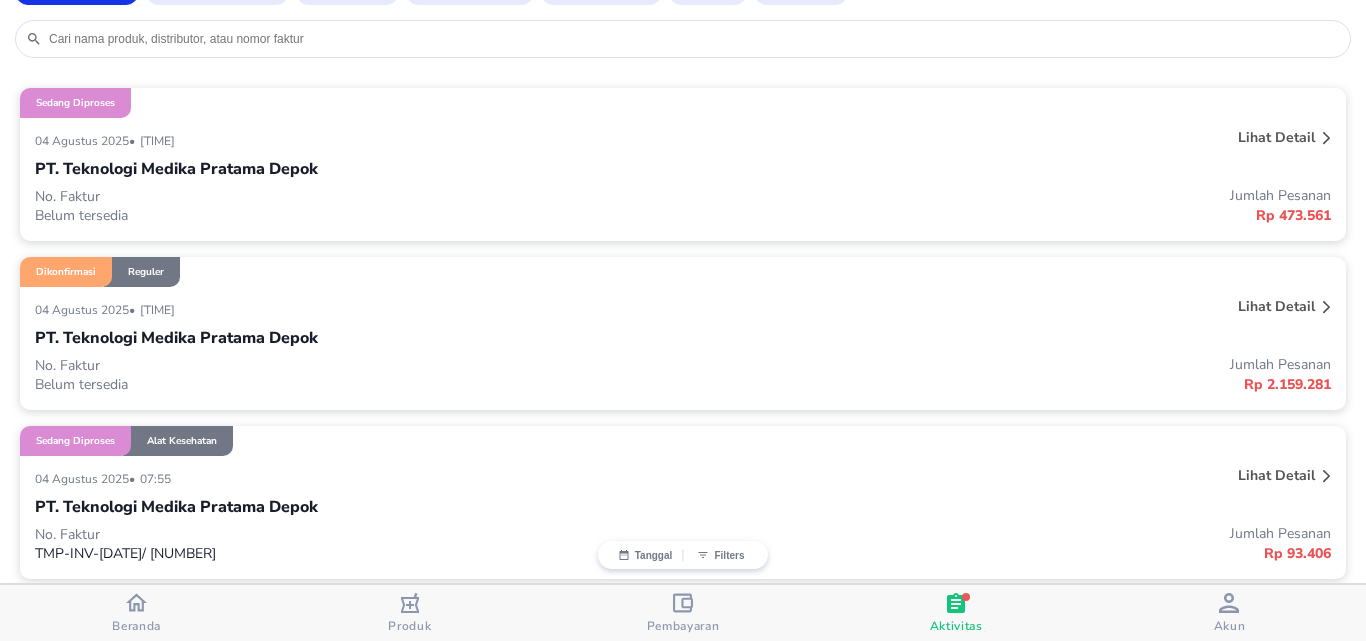 scroll, scrollTop: 200, scrollLeft: 0, axis: vertical 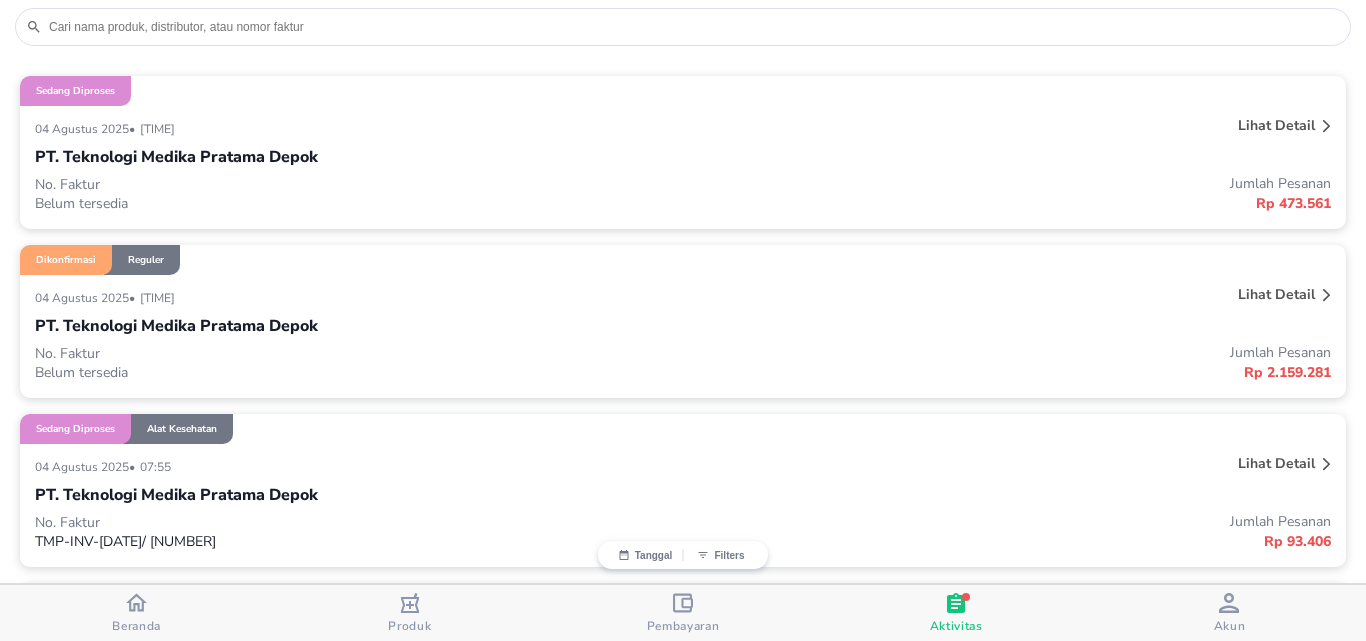 click on "PT. Teknologi Medika Pratama Depok" at bounding box center [176, 326] 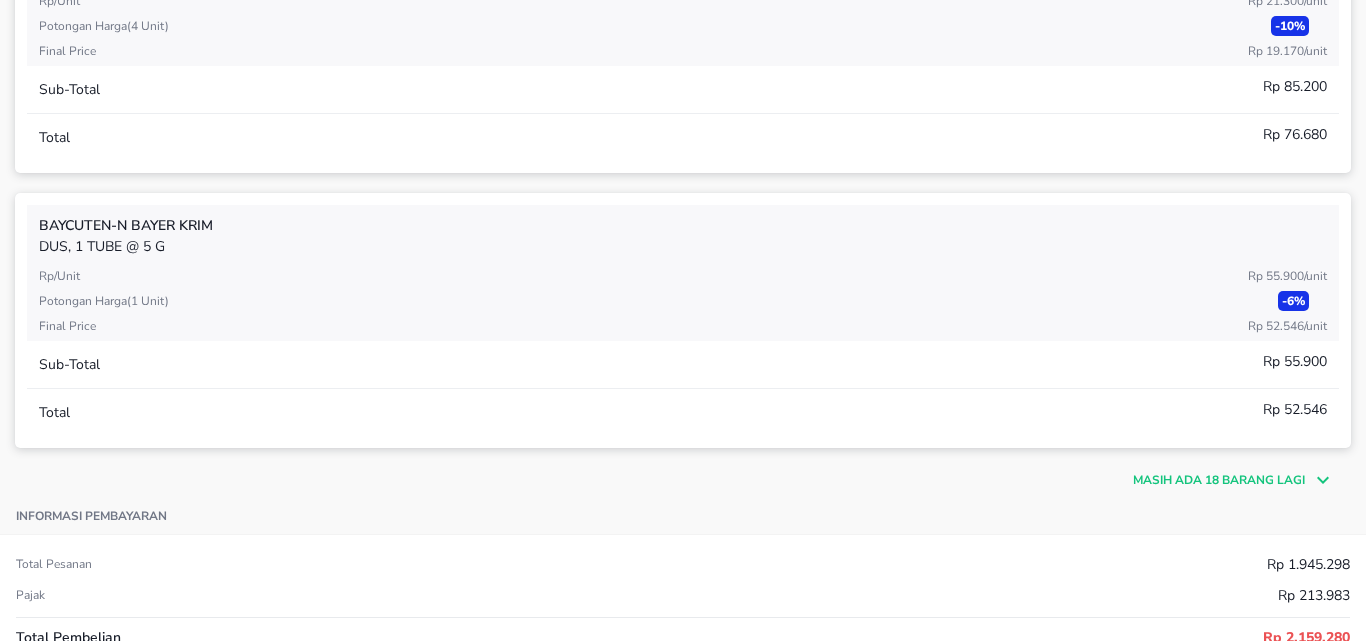 scroll, scrollTop: 600, scrollLeft: 0, axis: vertical 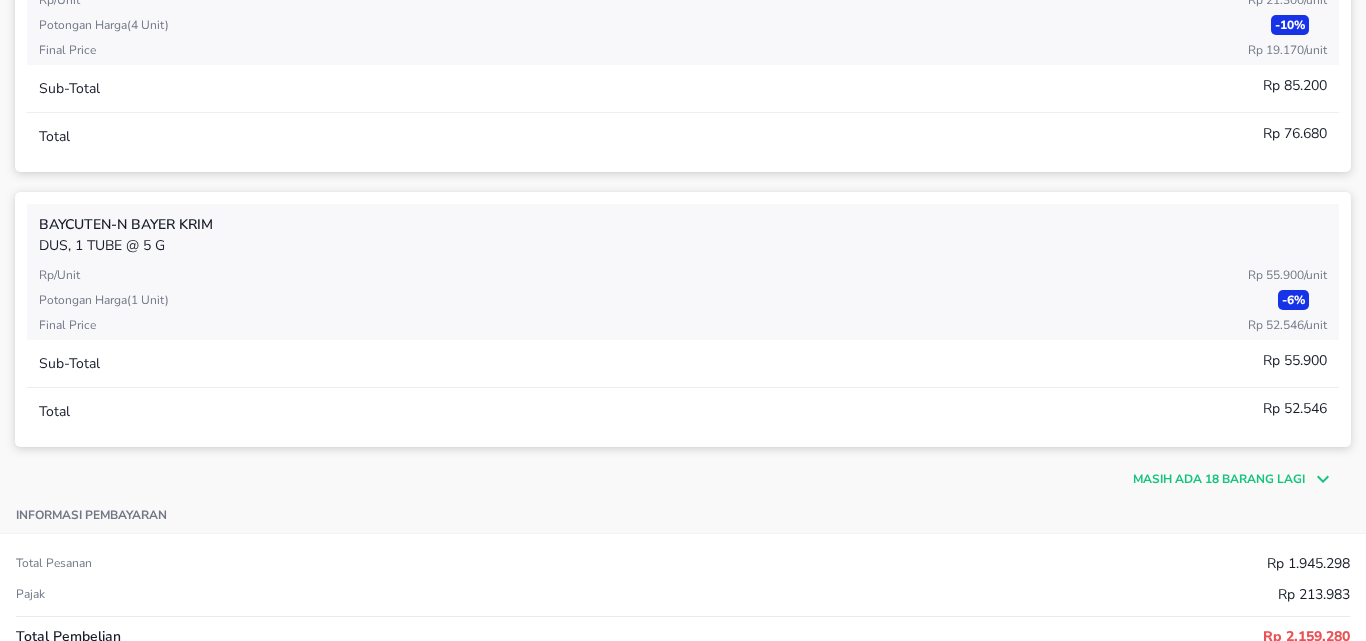 click on "Masih ada 18 barang lagi" at bounding box center [1219, 479] 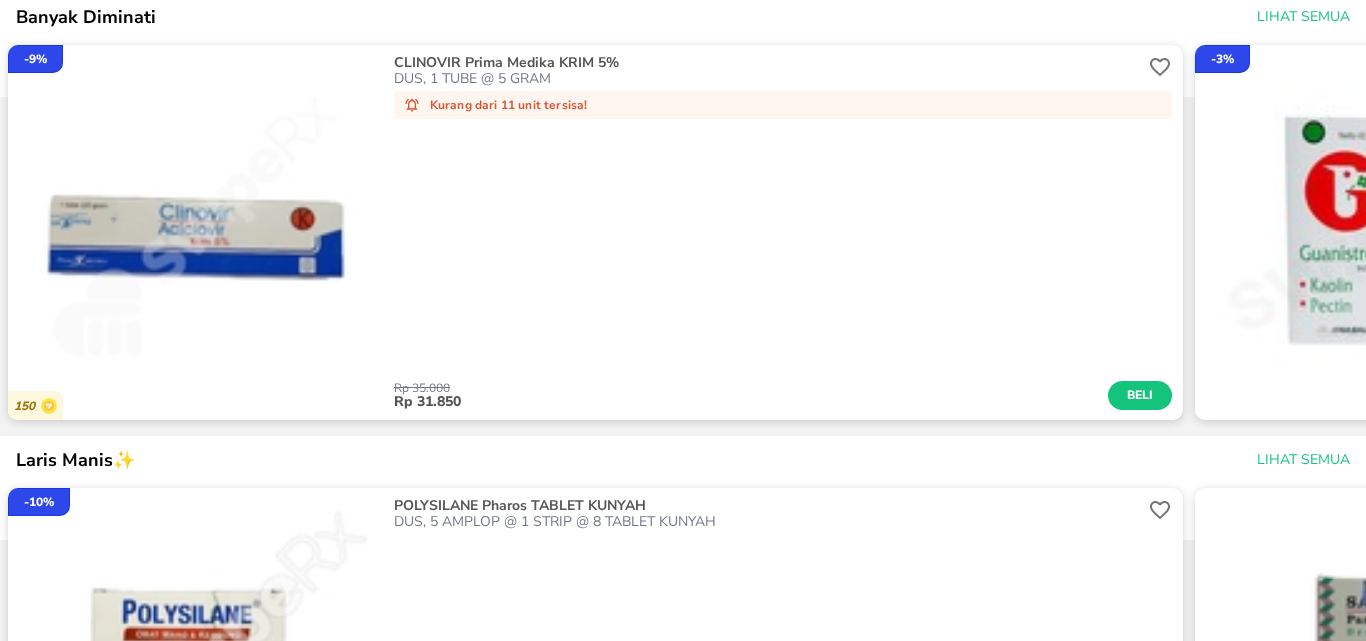 scroll, scrollTop: 7000, scrollLeft: 0, axis: vertical 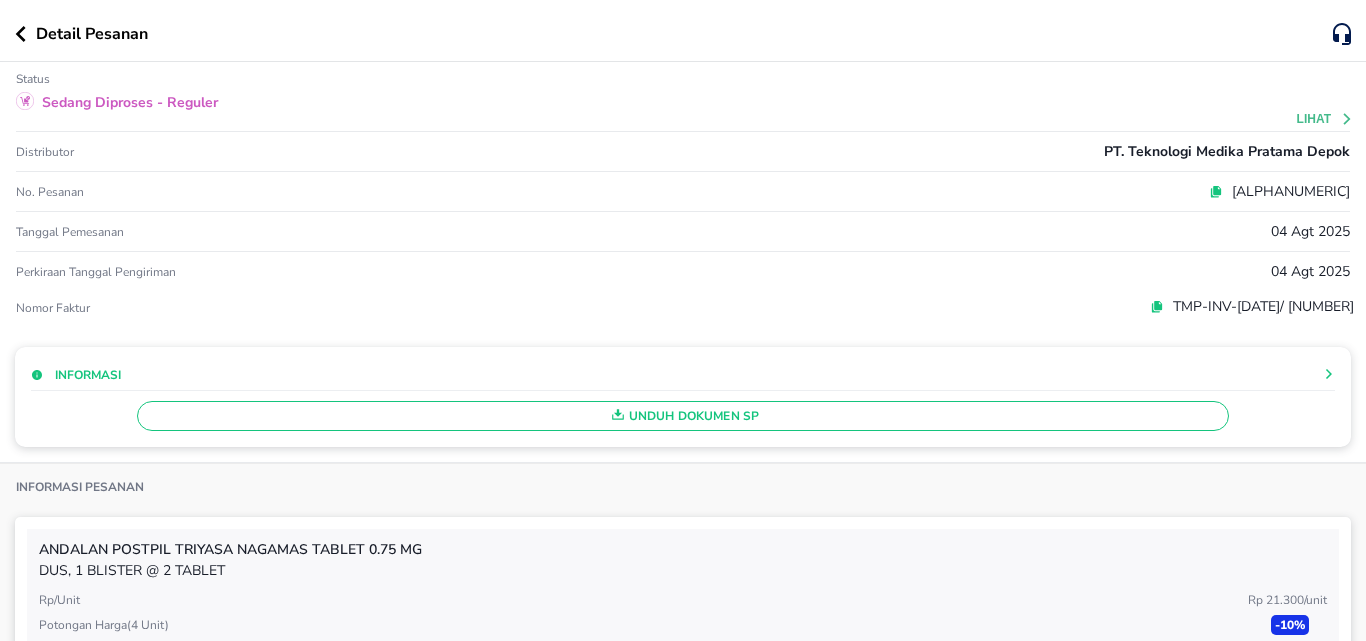 click on "Detail Pesanan" at bounding box center [683, 31] 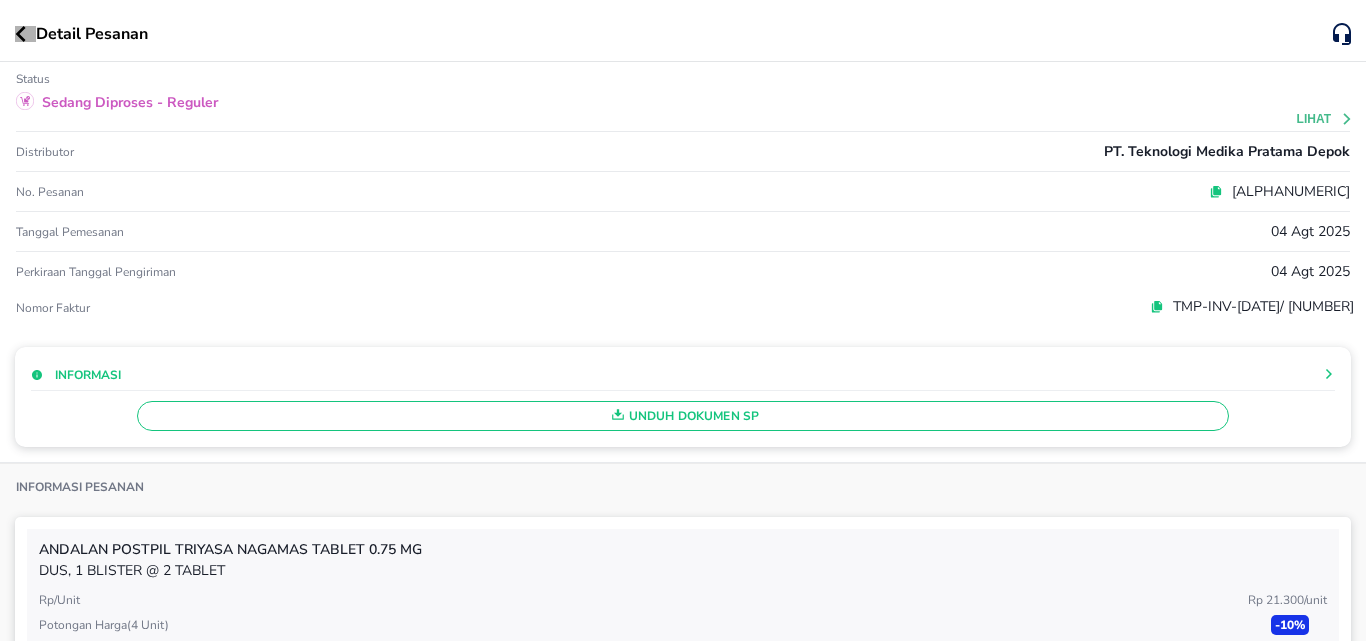 click 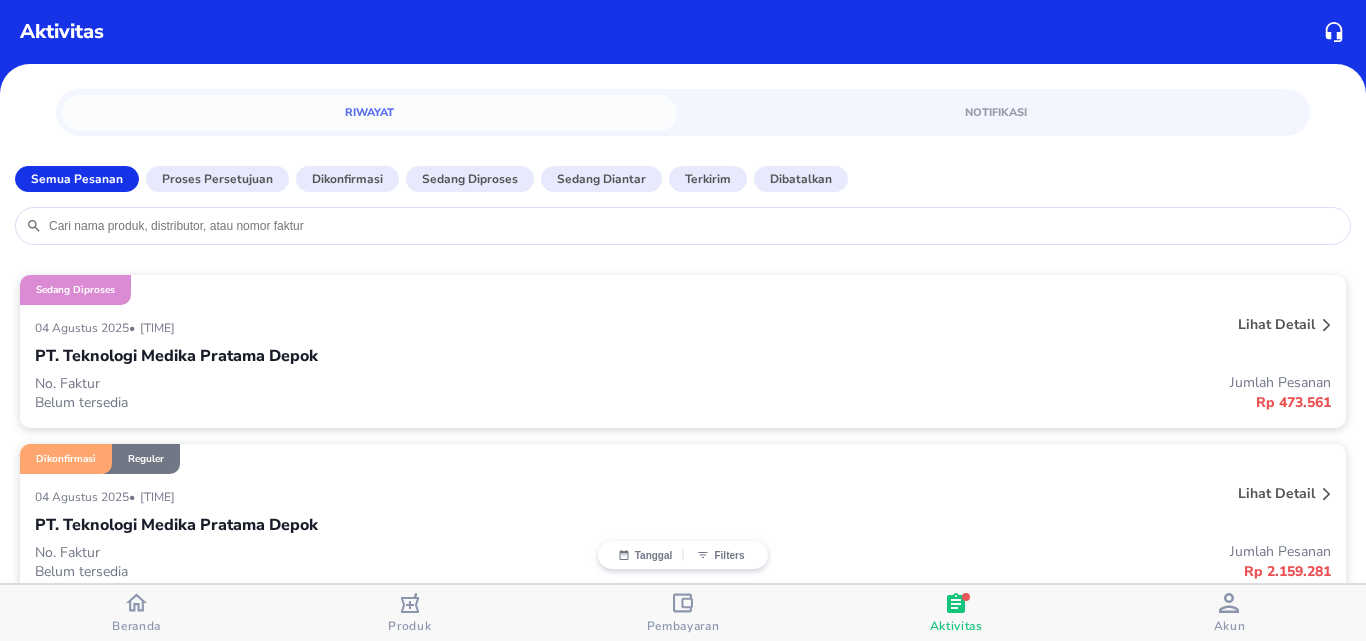 scroll, scrollTop: 0, scrollLeft: 0, axis: both 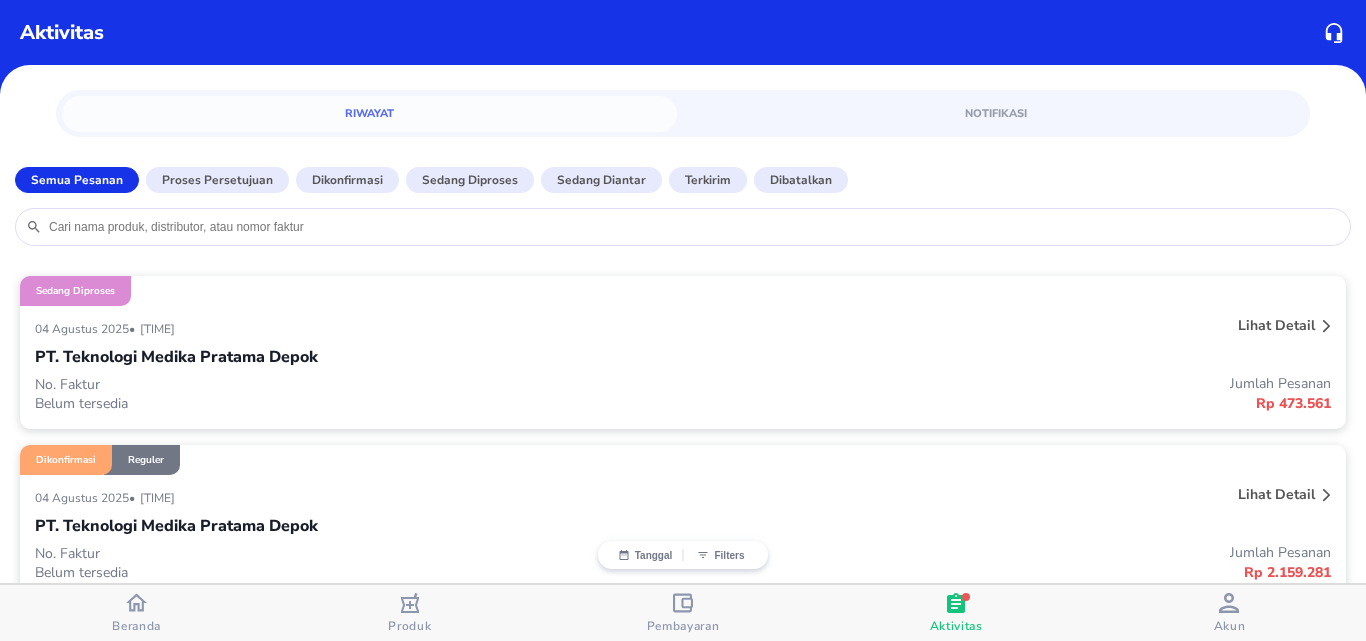 click 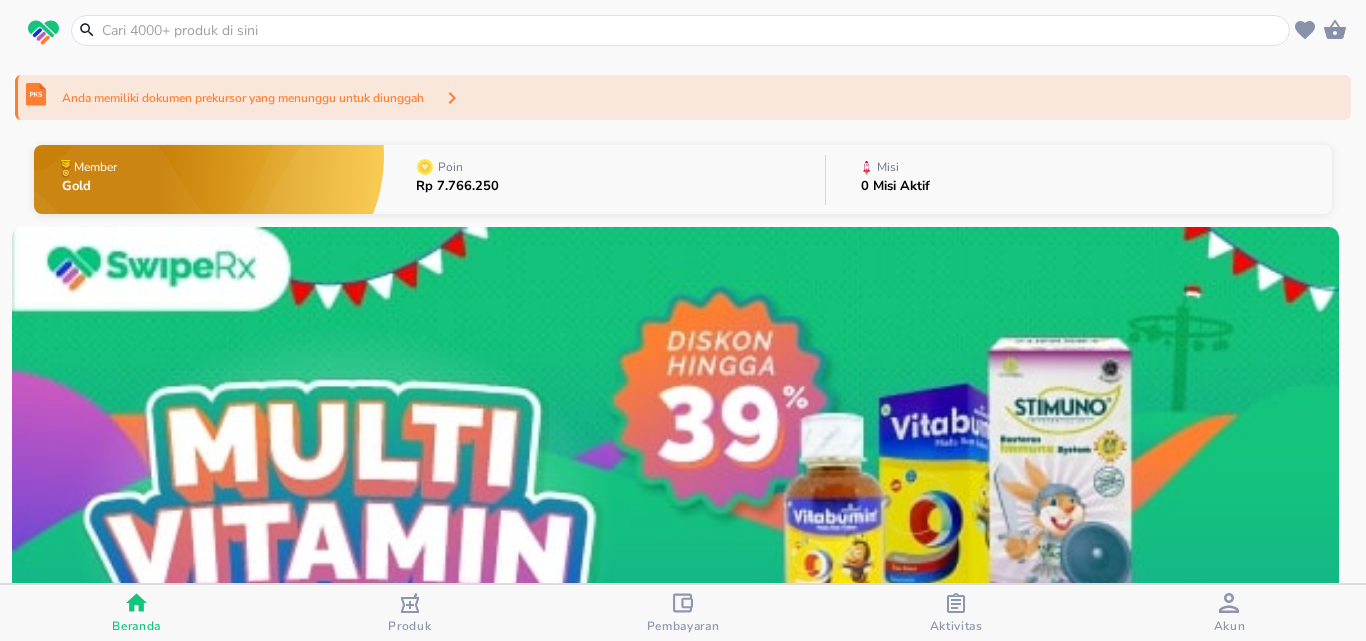 click at bounding box center (692, 30) 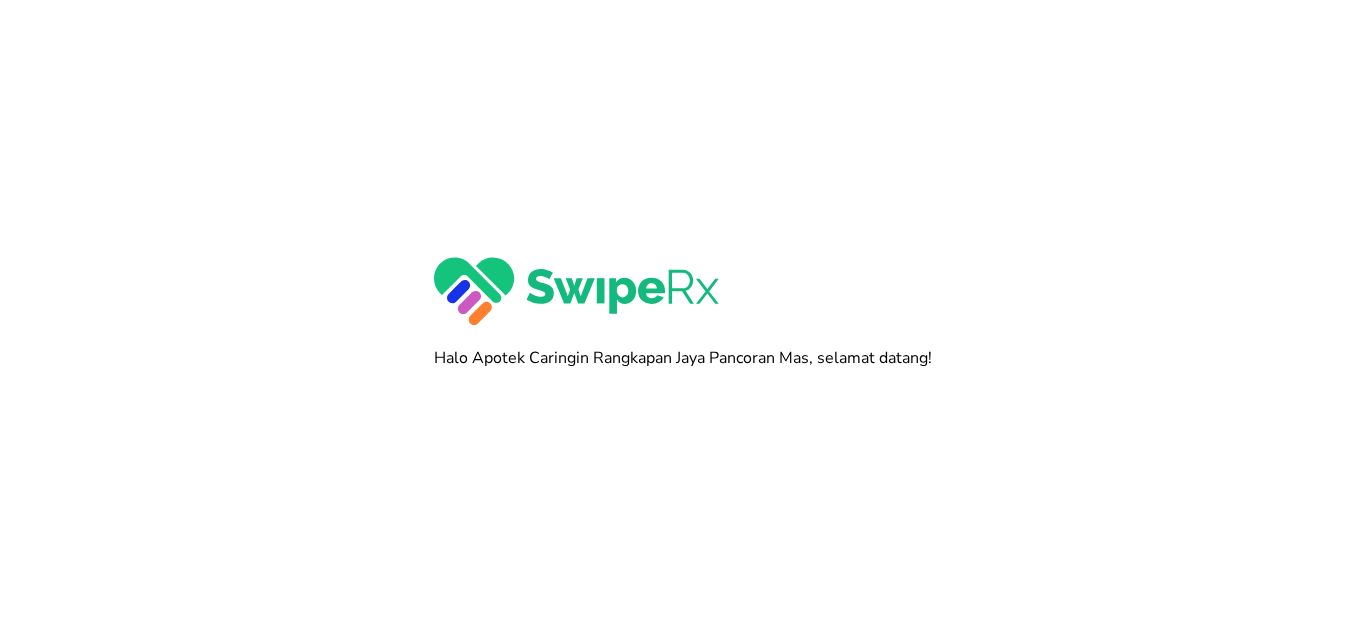 scroll, scrollTop: 0, scrollLeft: 0, axis: both 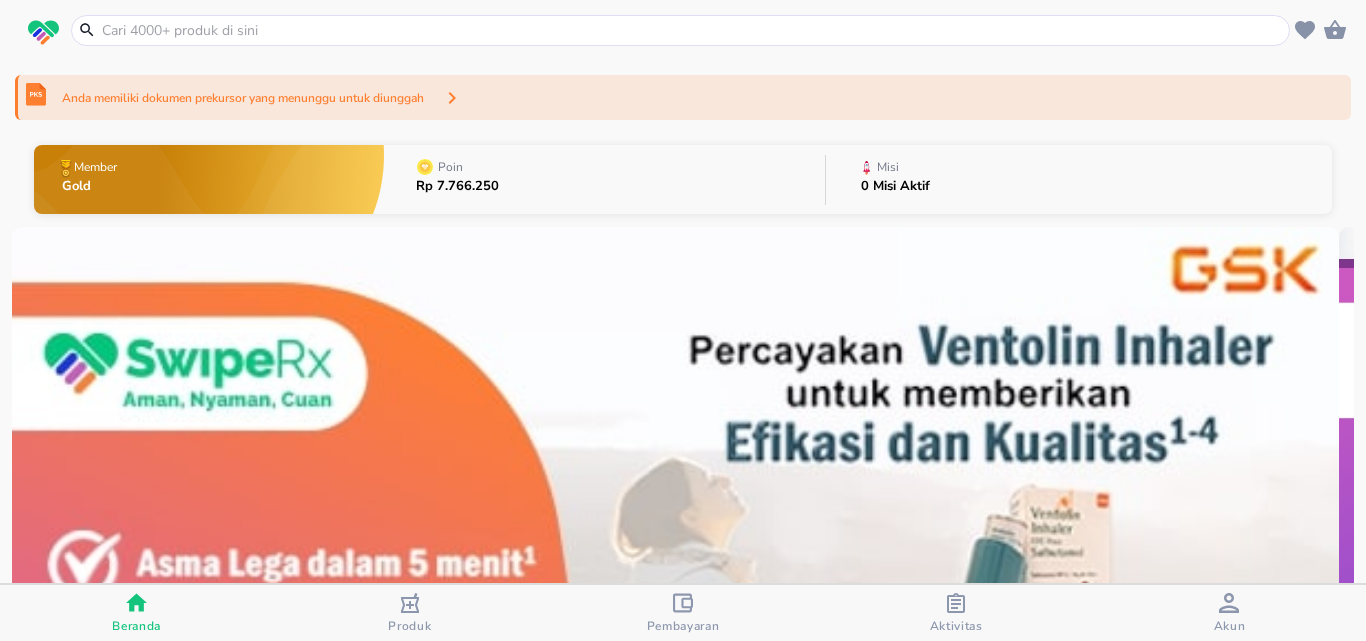 click on "Anda memiliki dokumen prekursor yang menunggu untuk diunggah" at bounding box center (683, 97) 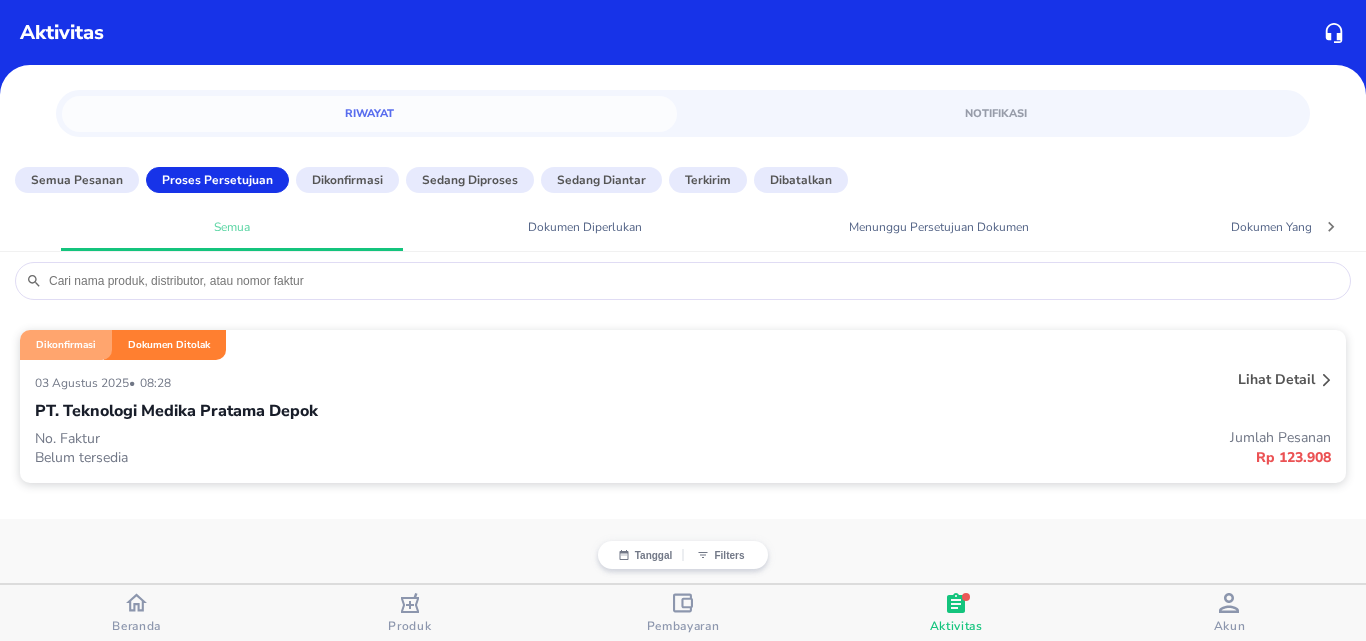 click on "03 Agustus 2025  • 08:28" at bounding box center [413, 382] 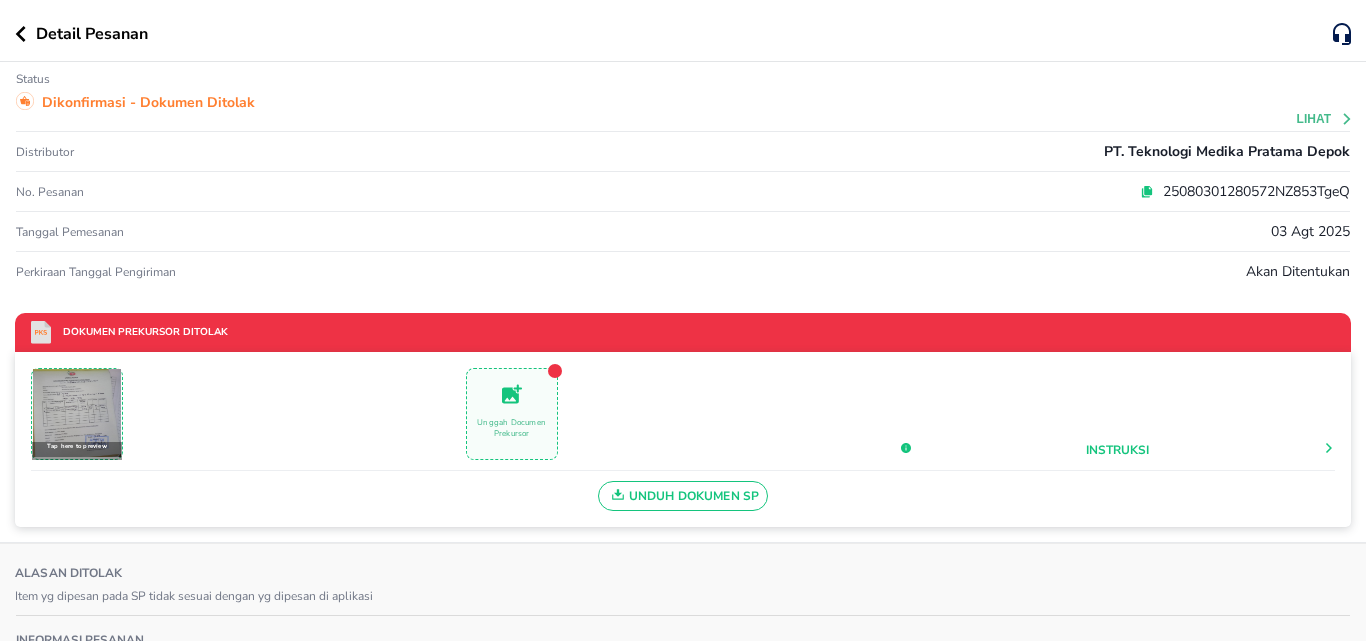 click at bounding box center (77, 413) 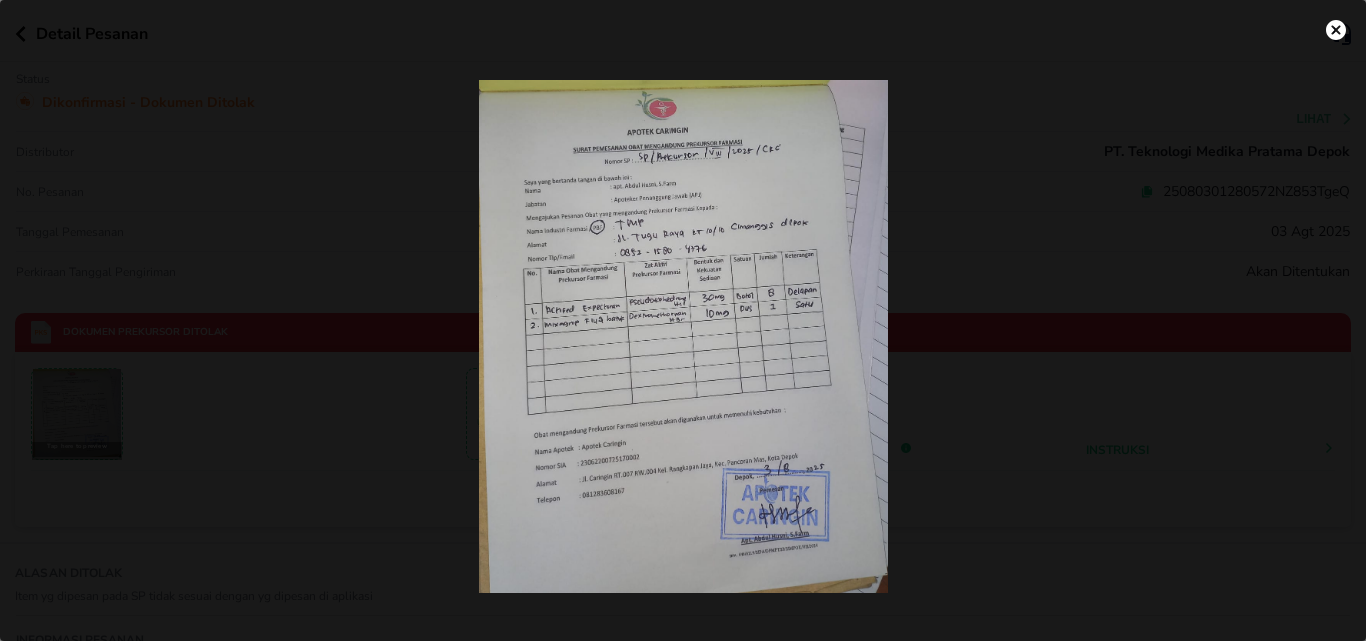 click at bounding box center (683, 336) 